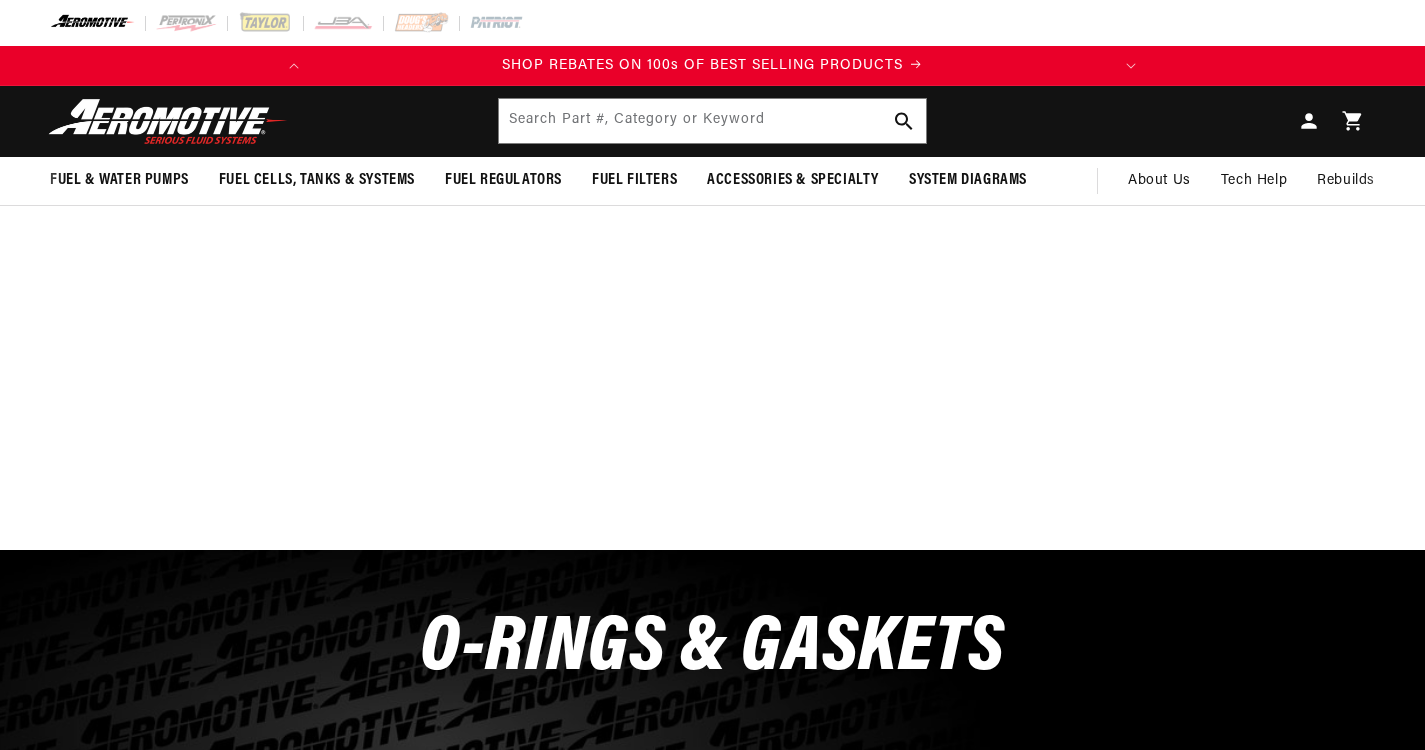 scroll, scrollTop: 0, scrollLeft: 0, axis: both 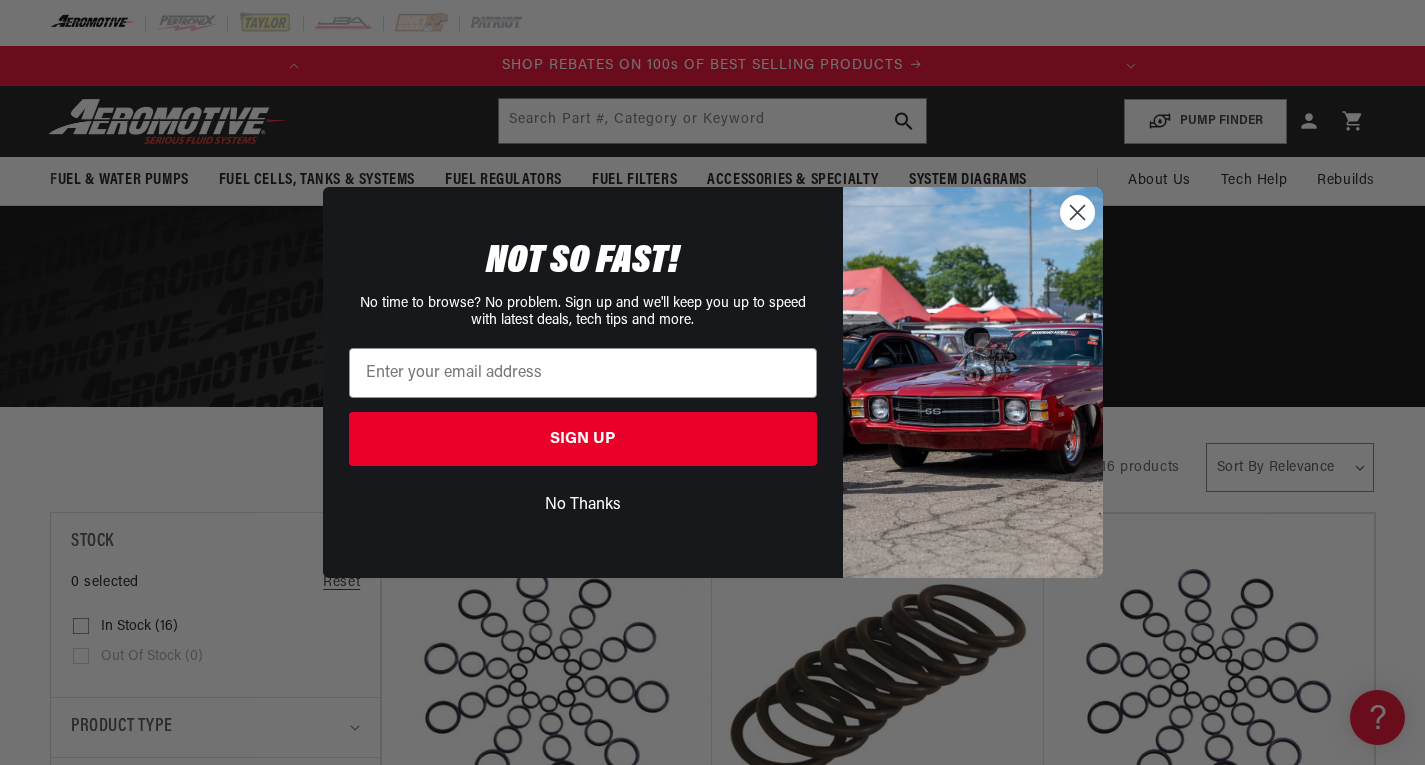 click 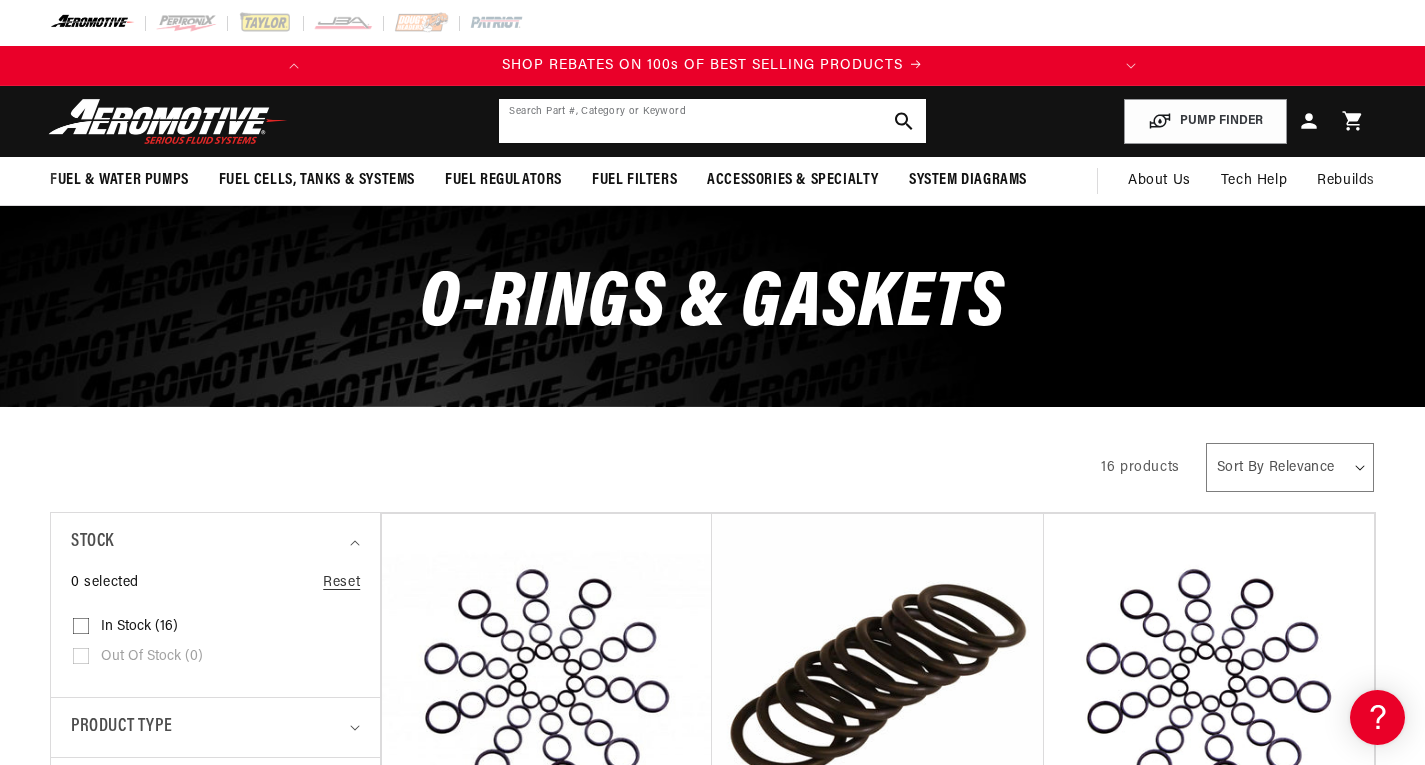 click 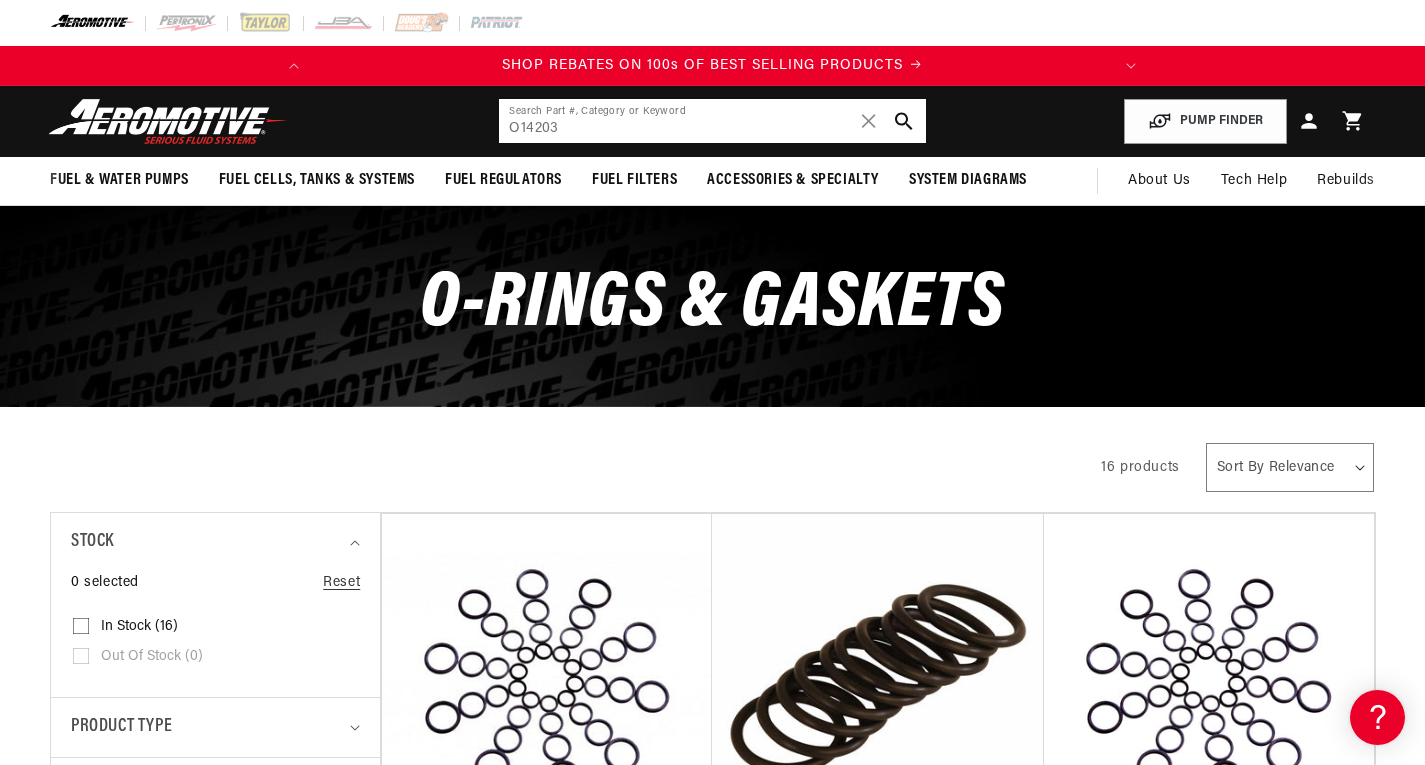 type on "O14203" 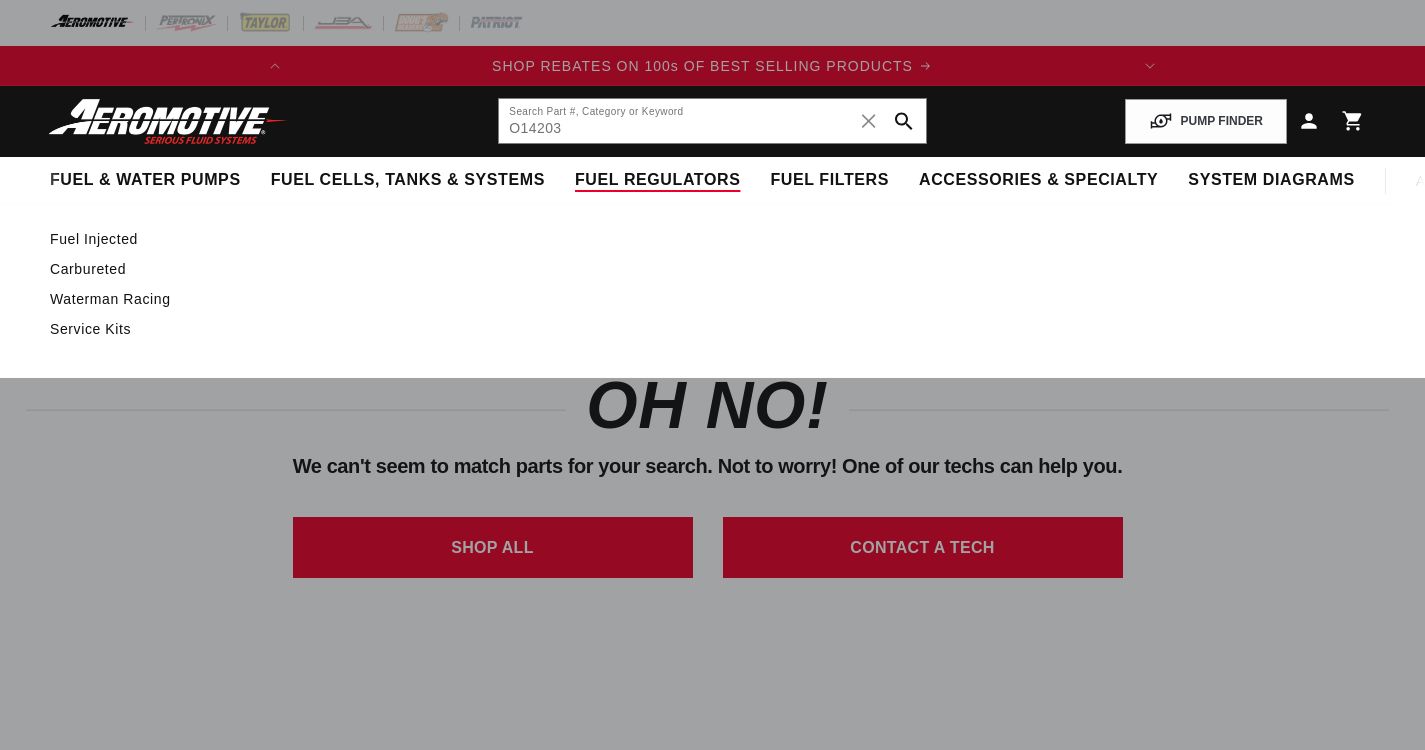 scroll, scrollTop: 0, scrollLeft: 0, axis: both 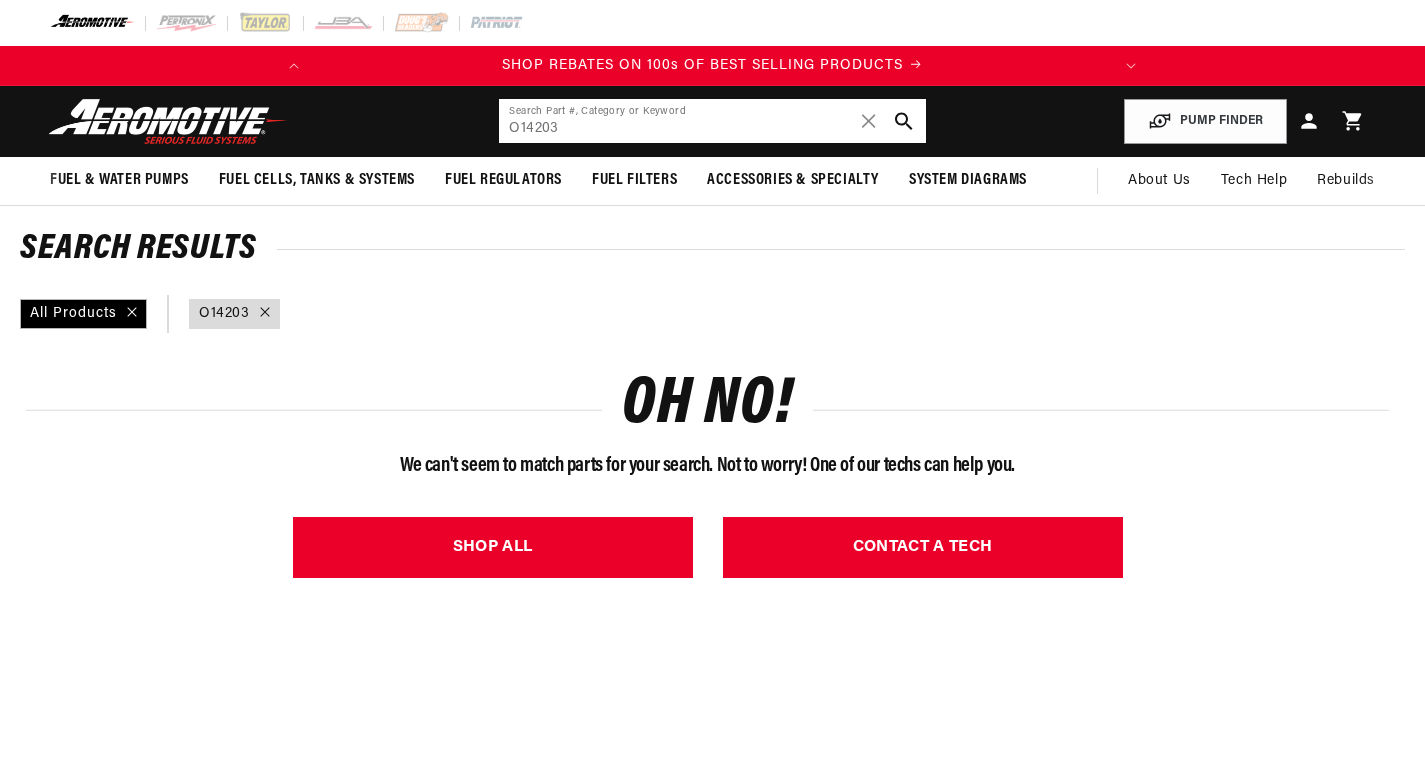 click on "O14203" 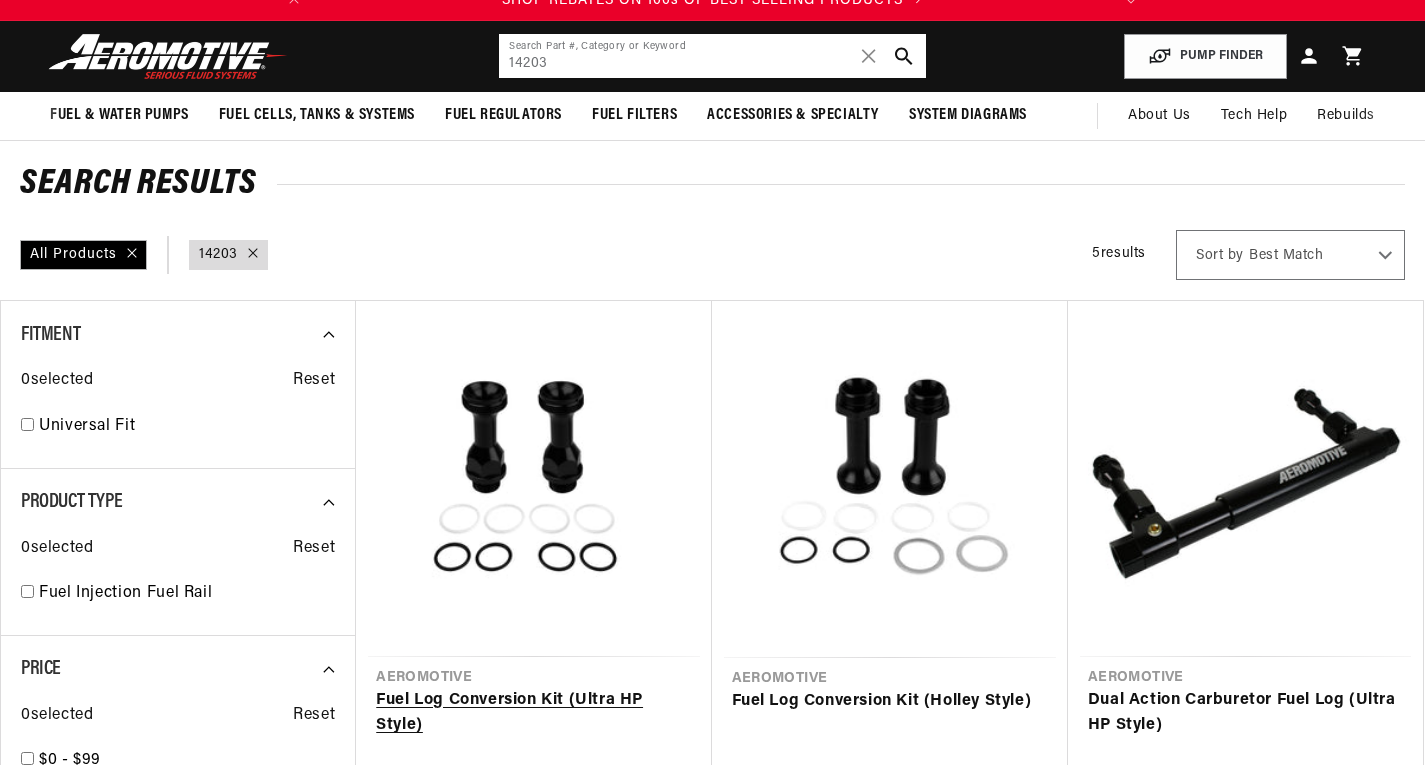 scroll, scrollTop: 100, scrollLeft: 0, axis: vertical 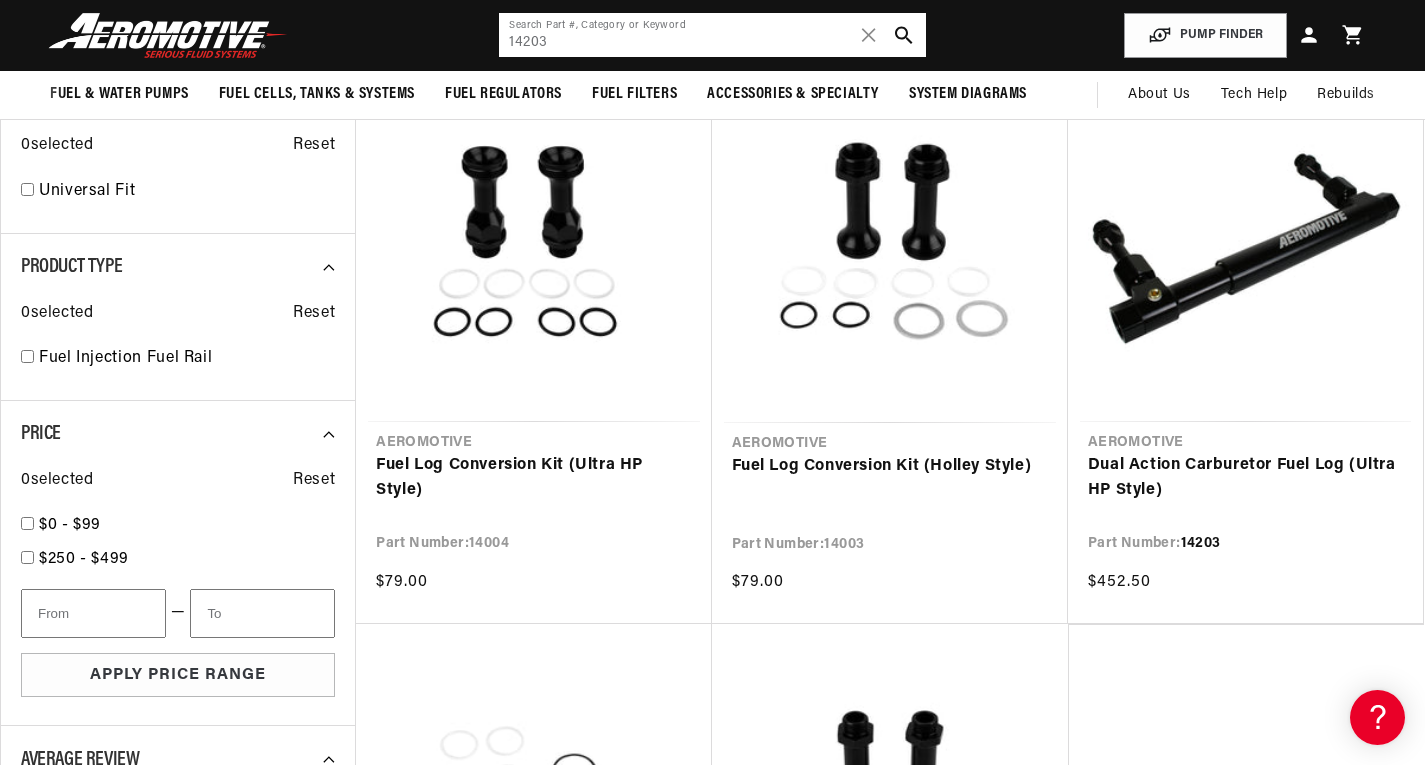 drag, startPoint x: 695, startPoint y: 44, endPoint x: 249, endPoint y: 39, distance: 446.028 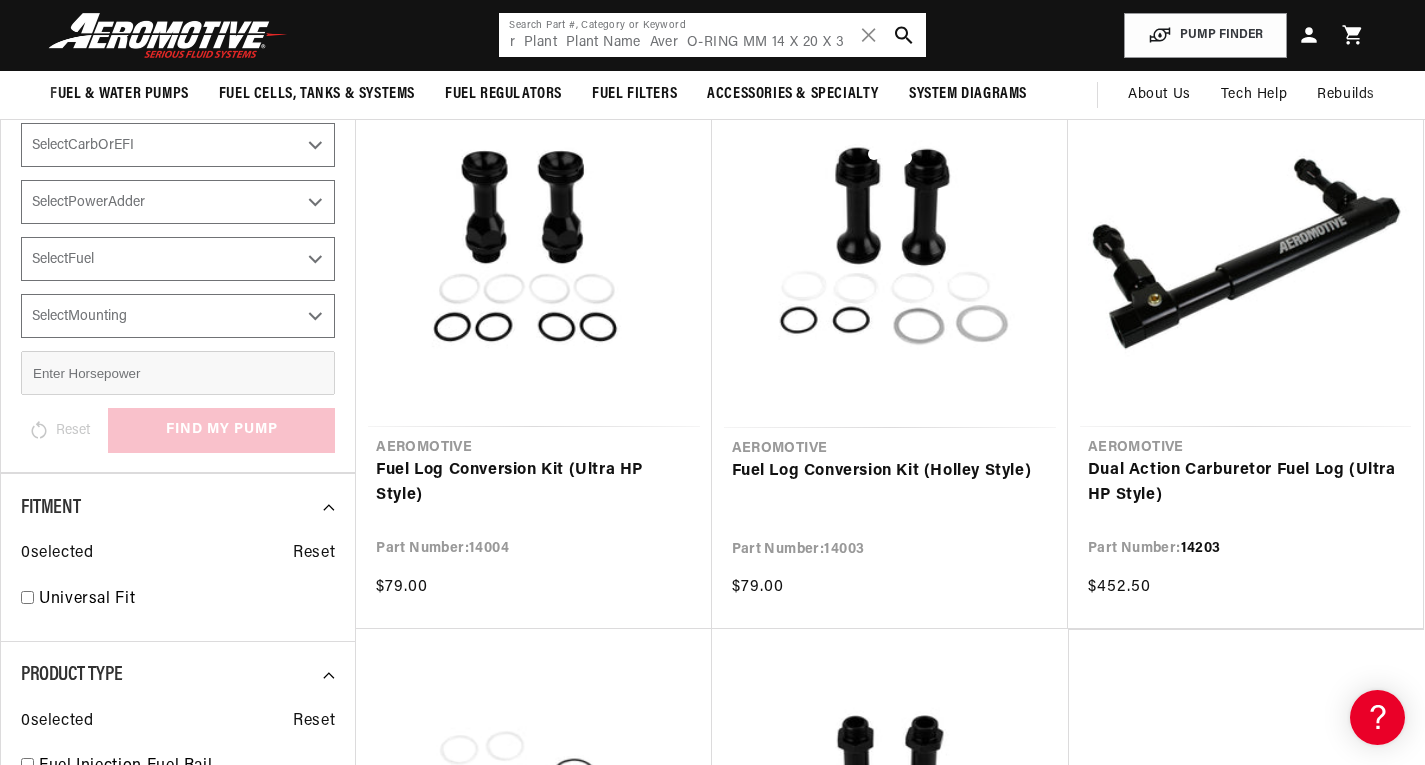 type on "Partss    Partss                O-RING" 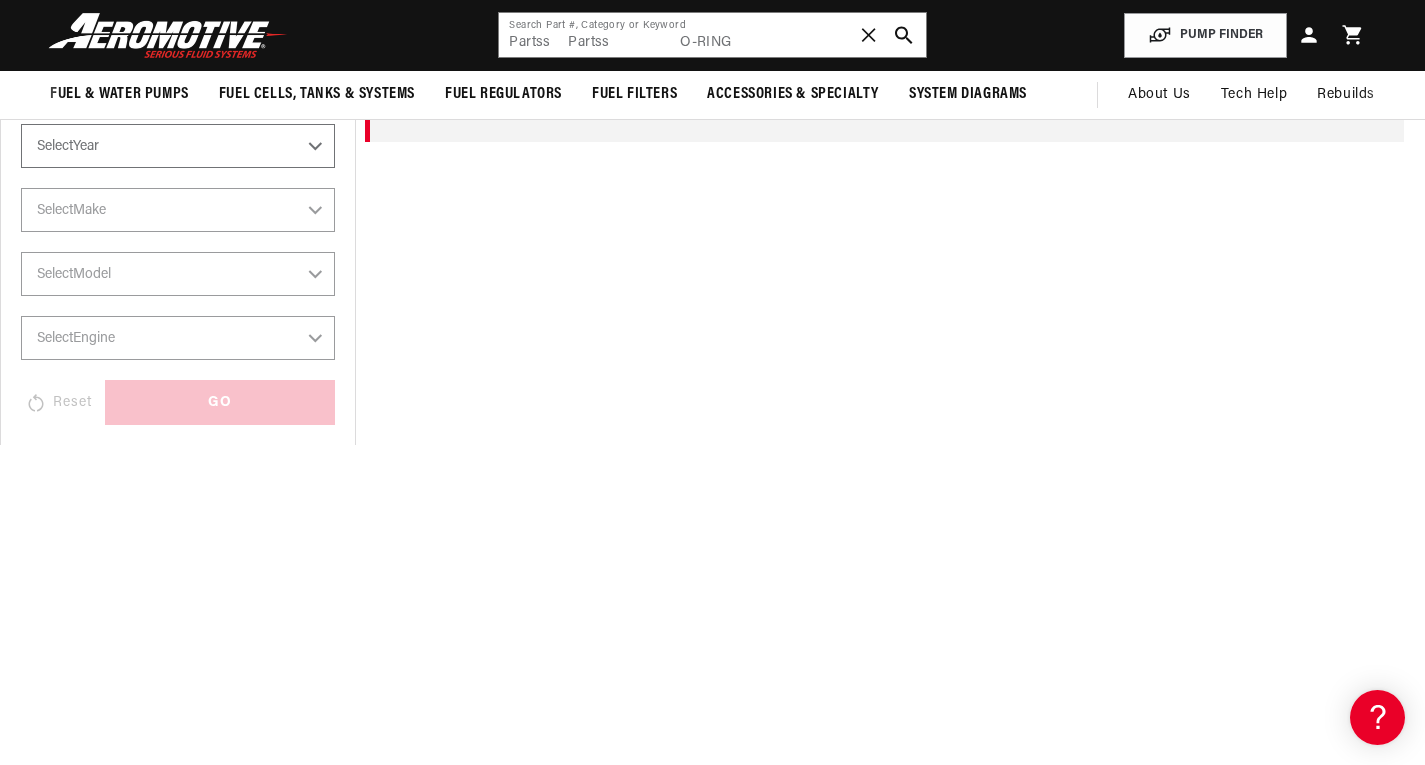 click on "✕" 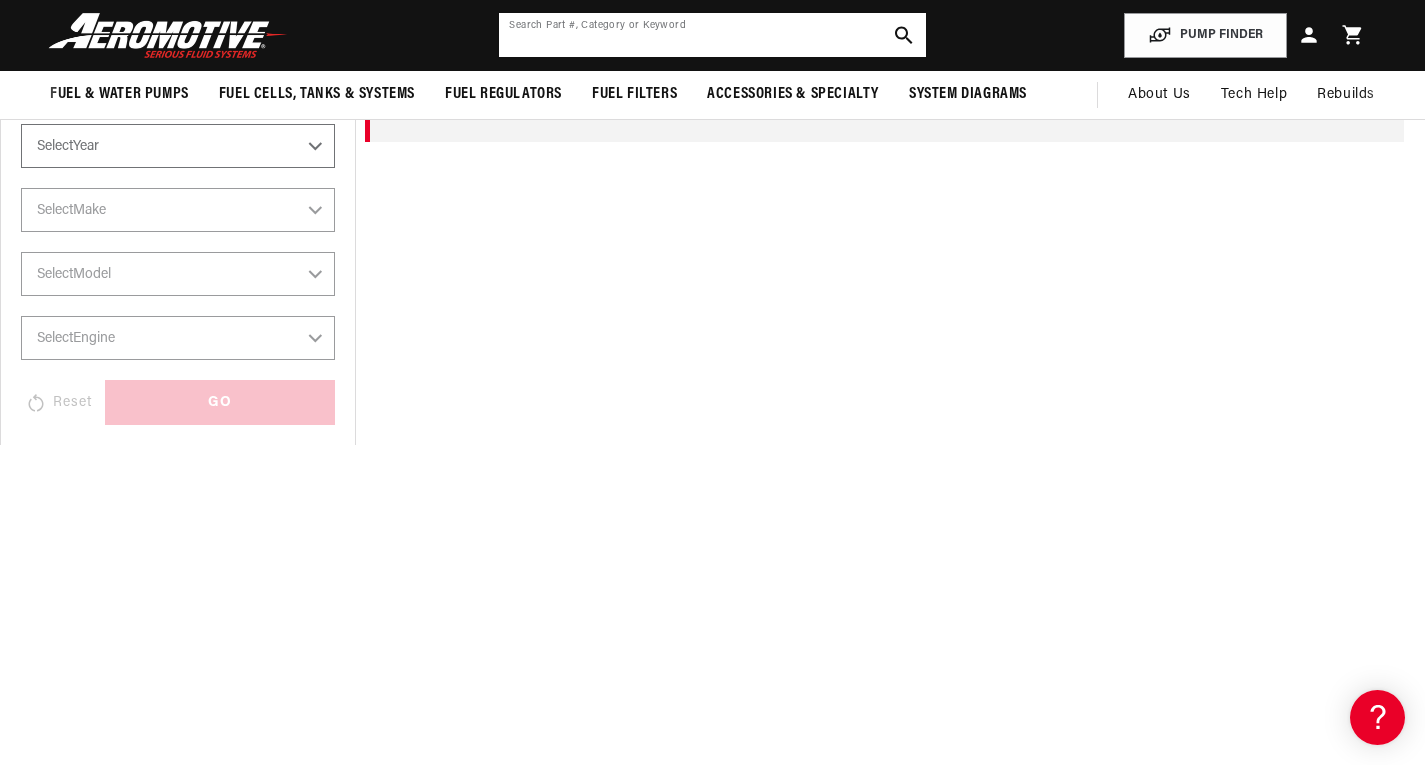 click 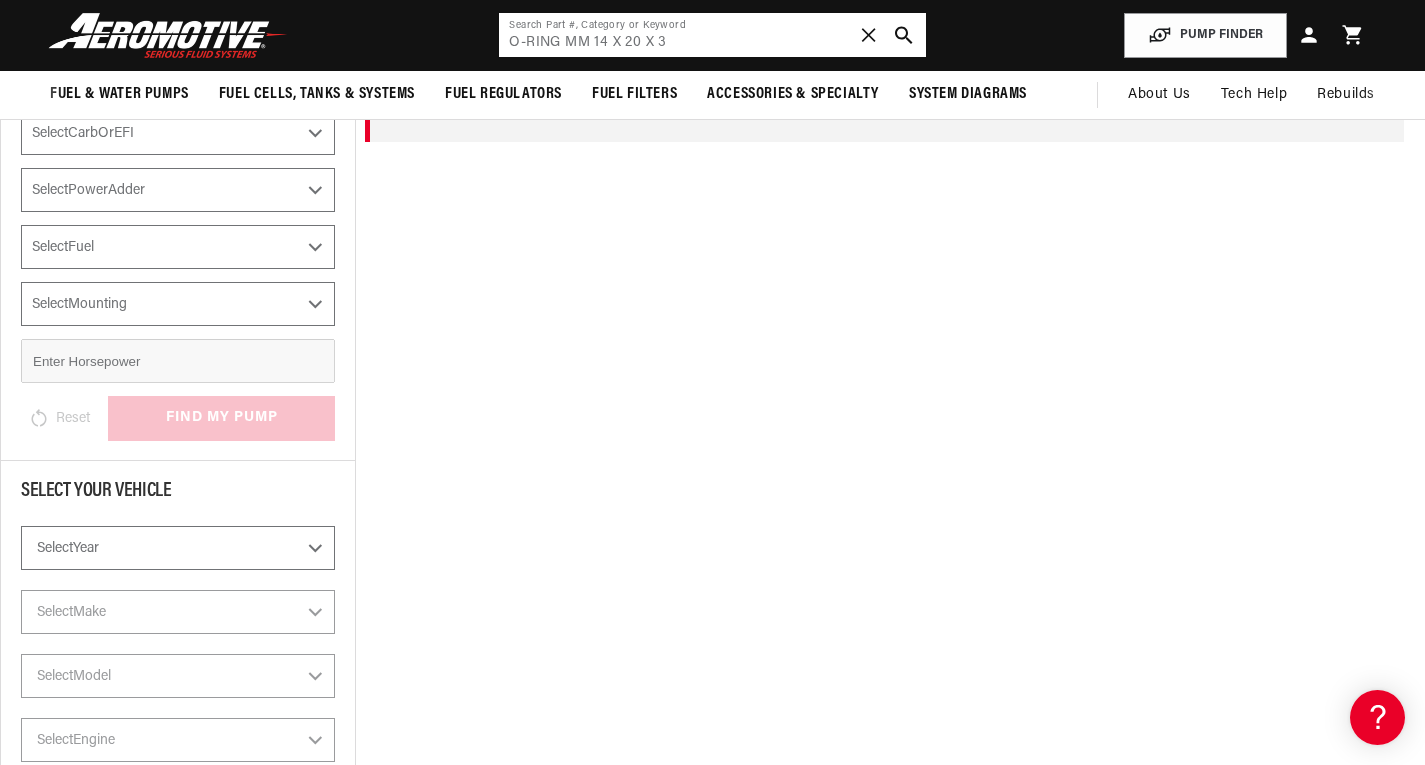 type on "O-RING" 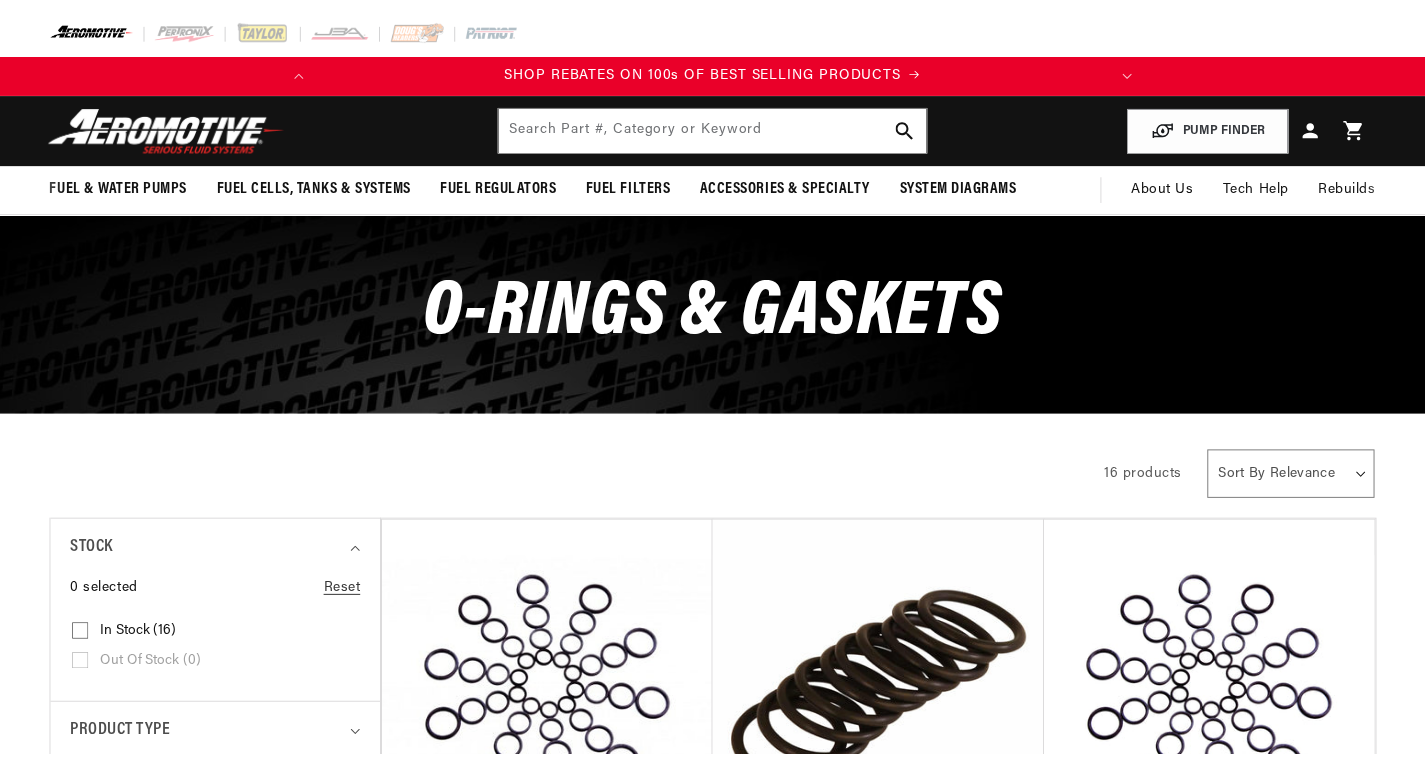 scroll, scrollTop: 0, scrollLeft: 0, axis: both 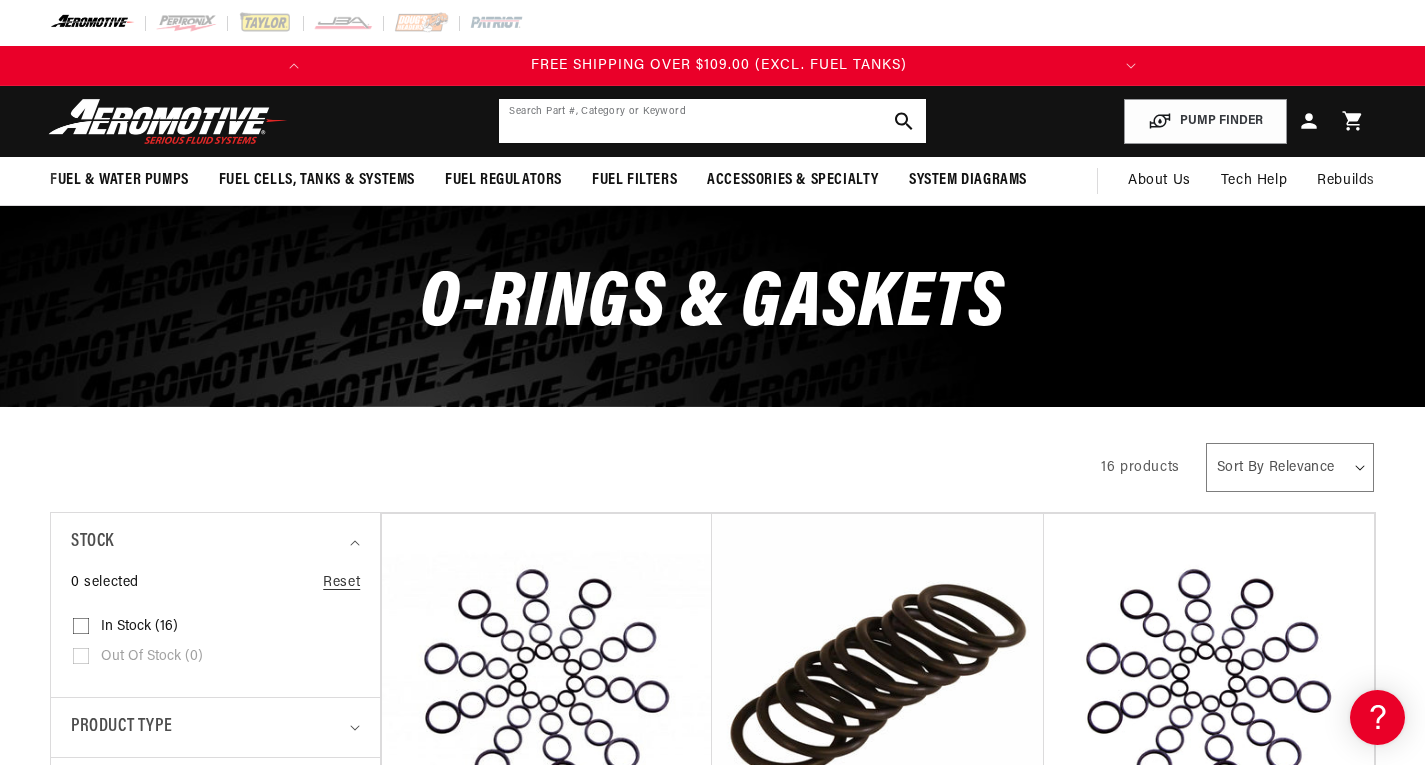 click 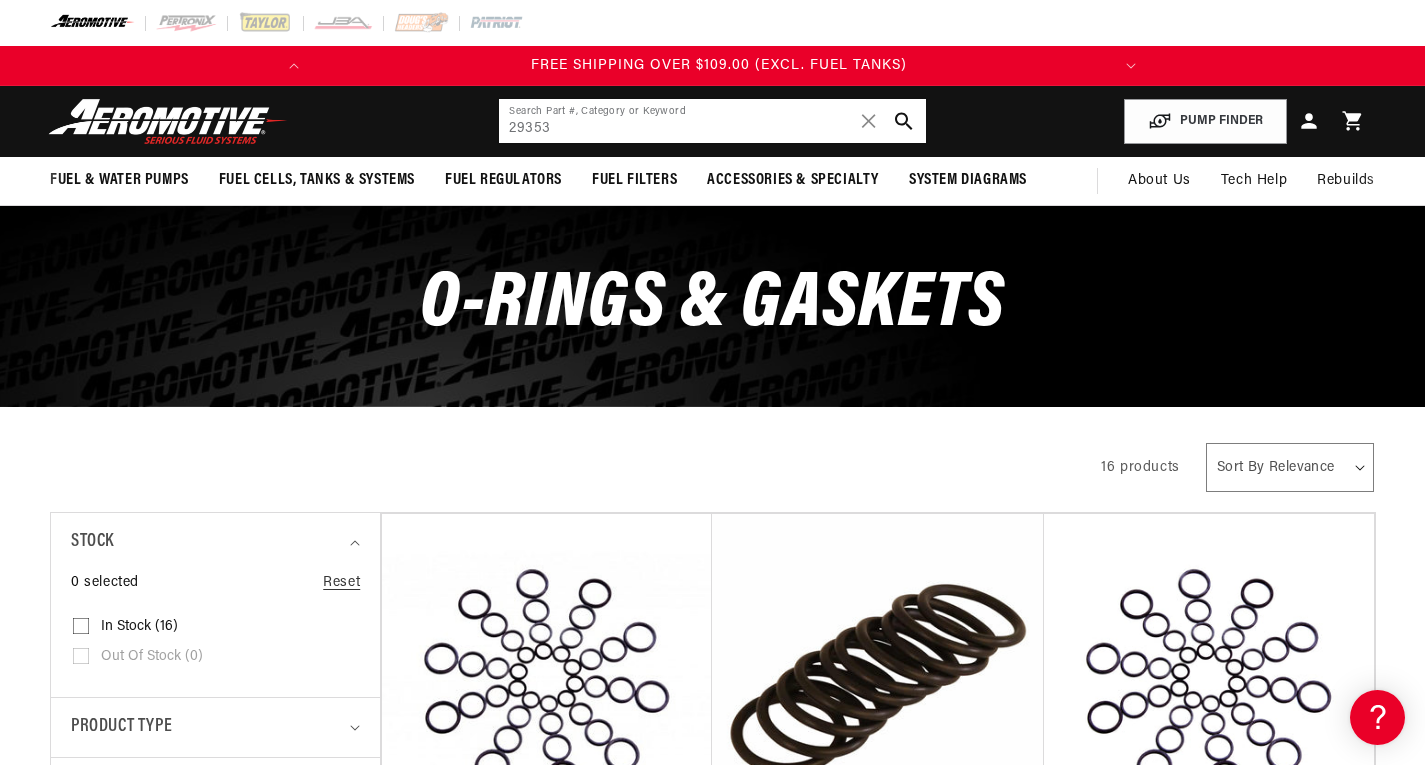 type on "29353" 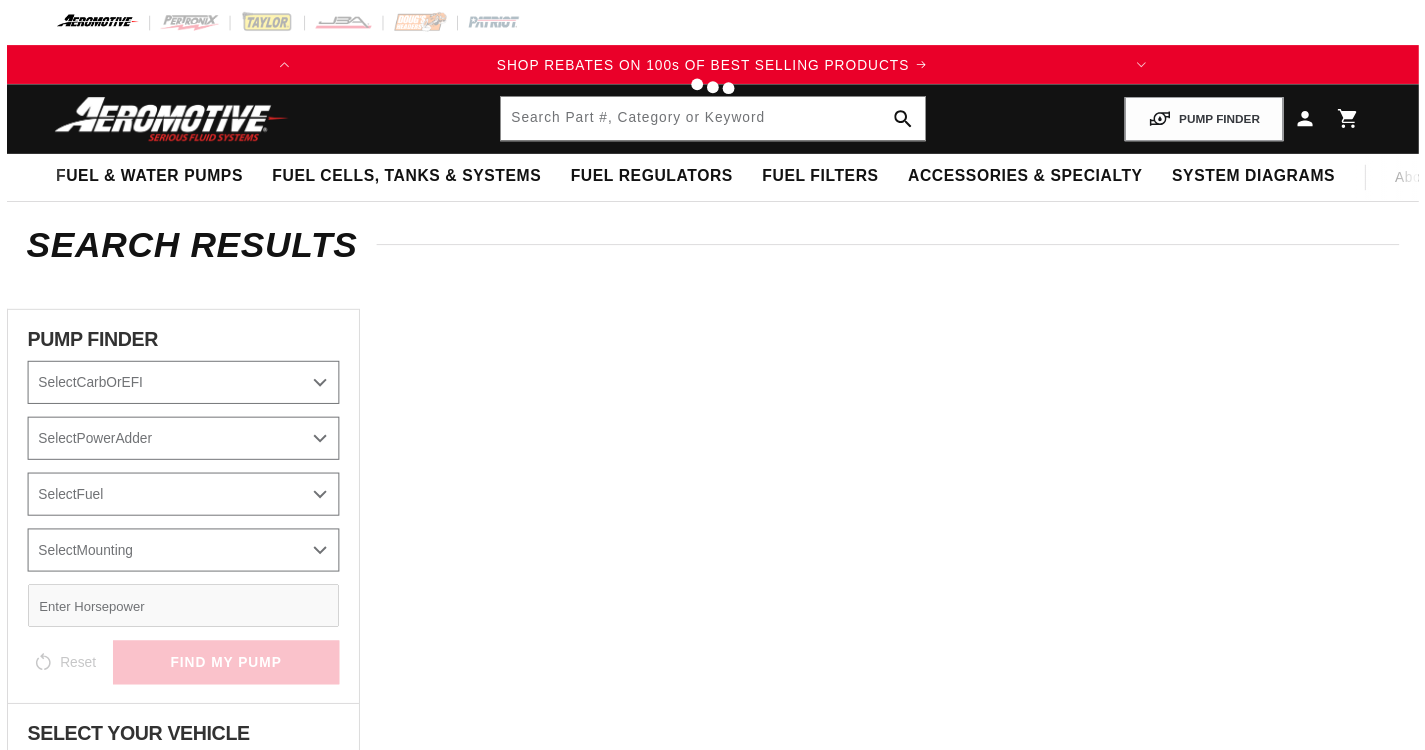 scroll, scrollTop: 0, scrollLeft: 0, axis: both 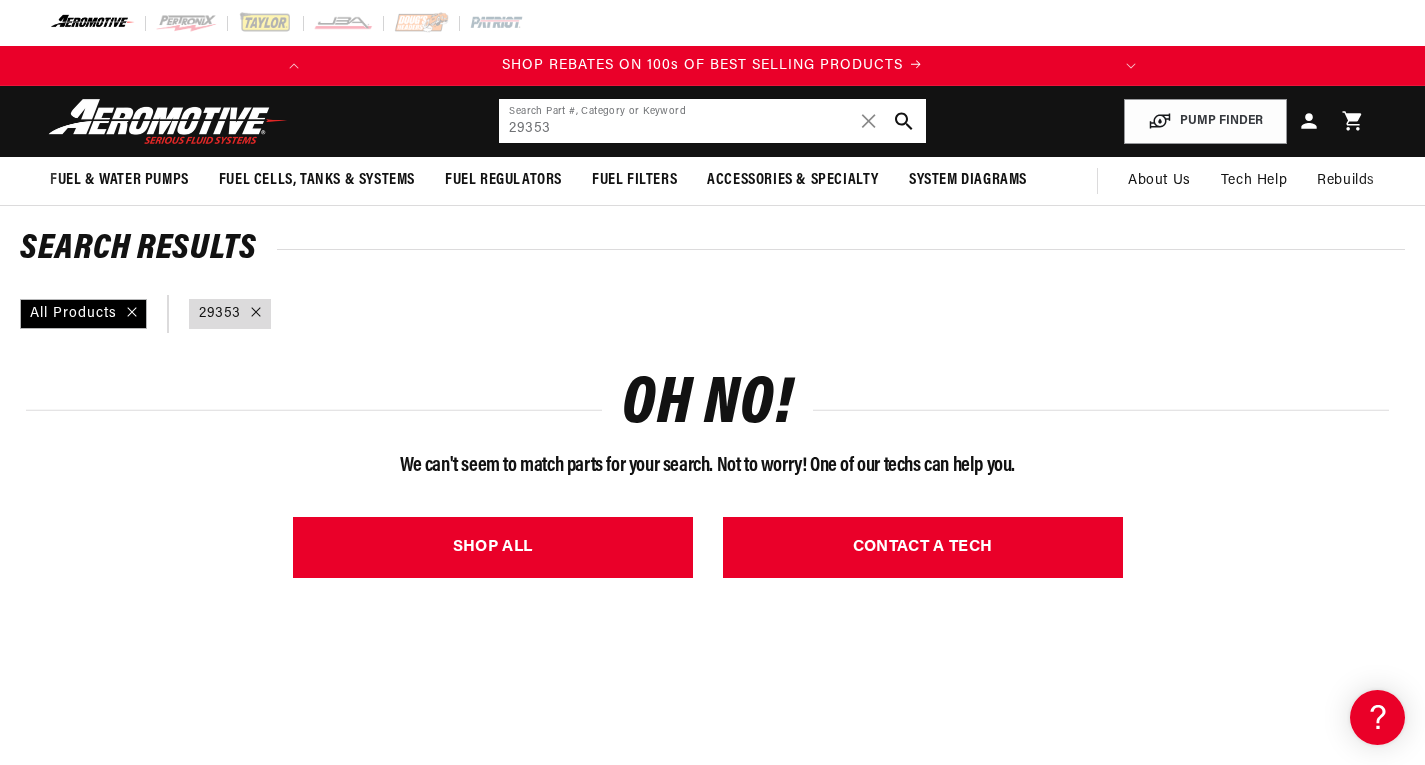 drag, startPoint x: 639, startPoint y: 124, endPoint x: 361, endPoint y: 124, distance: 278 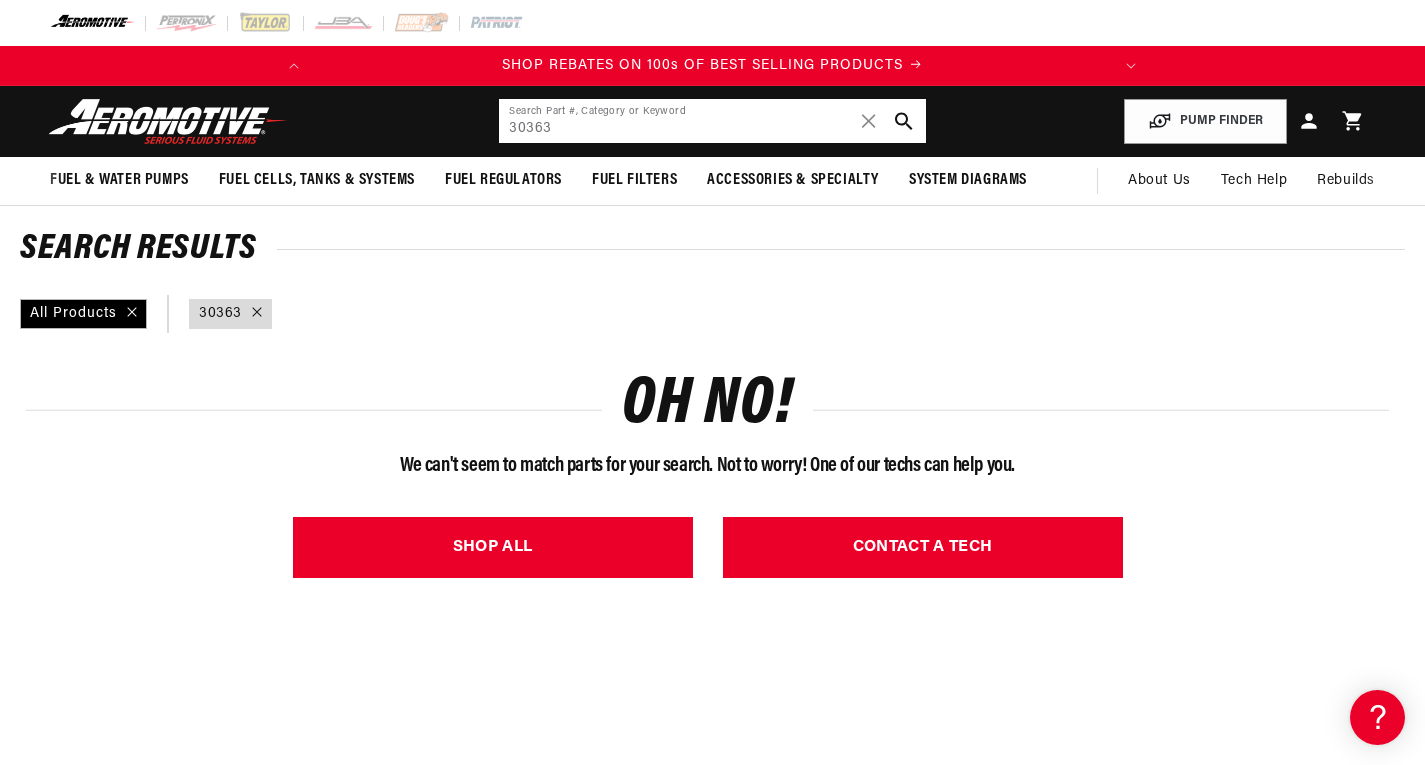 click on "30363" 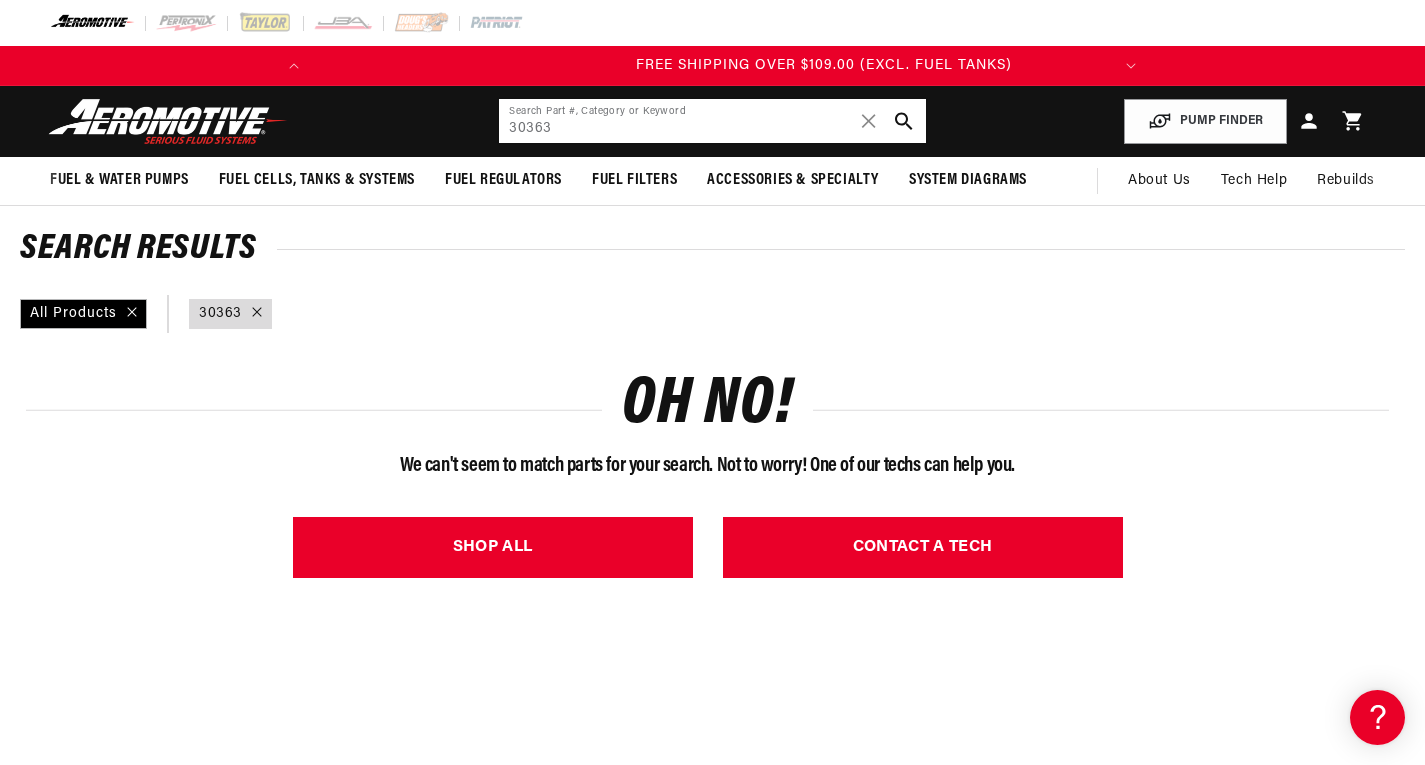 scroll, scrollTop: 0, scrollLeft: 791, axis: horizontal 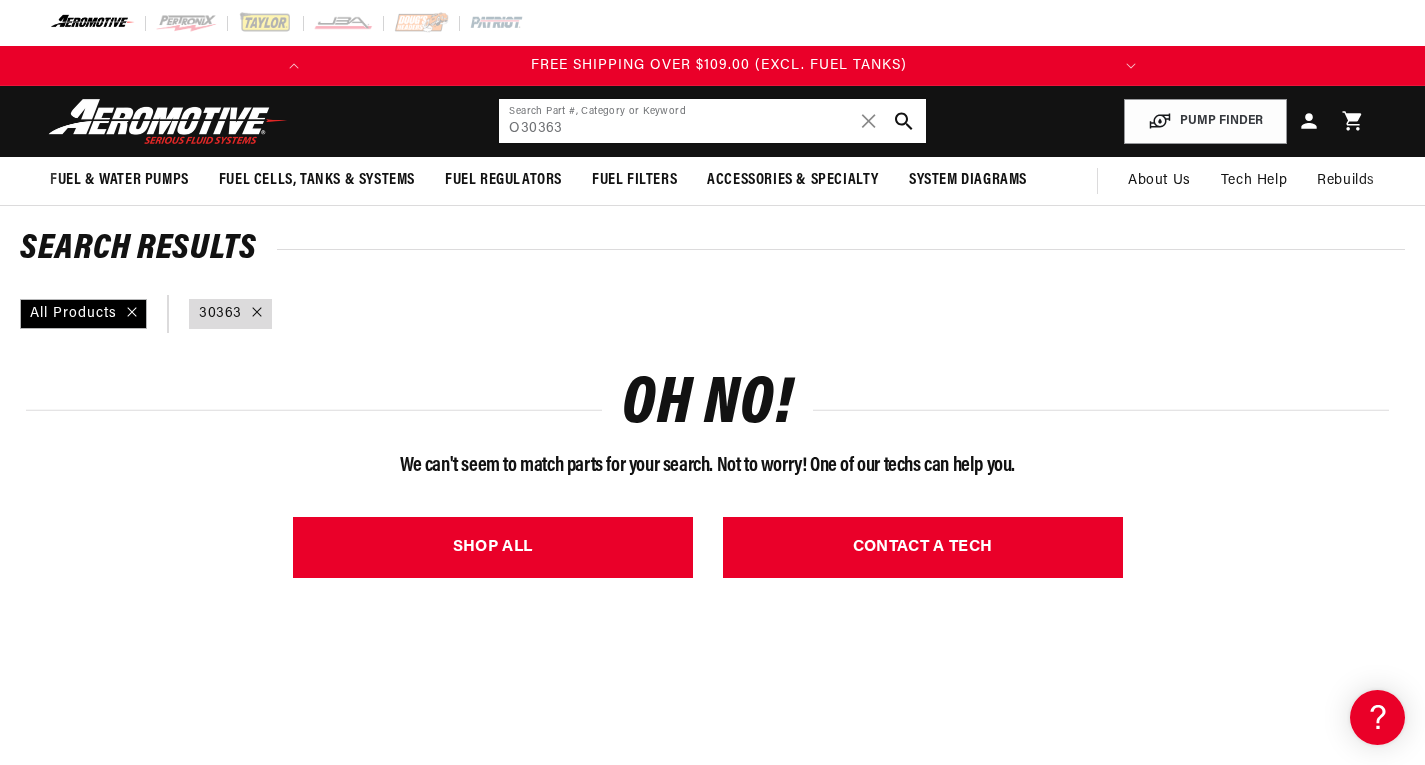 type on "O30363" 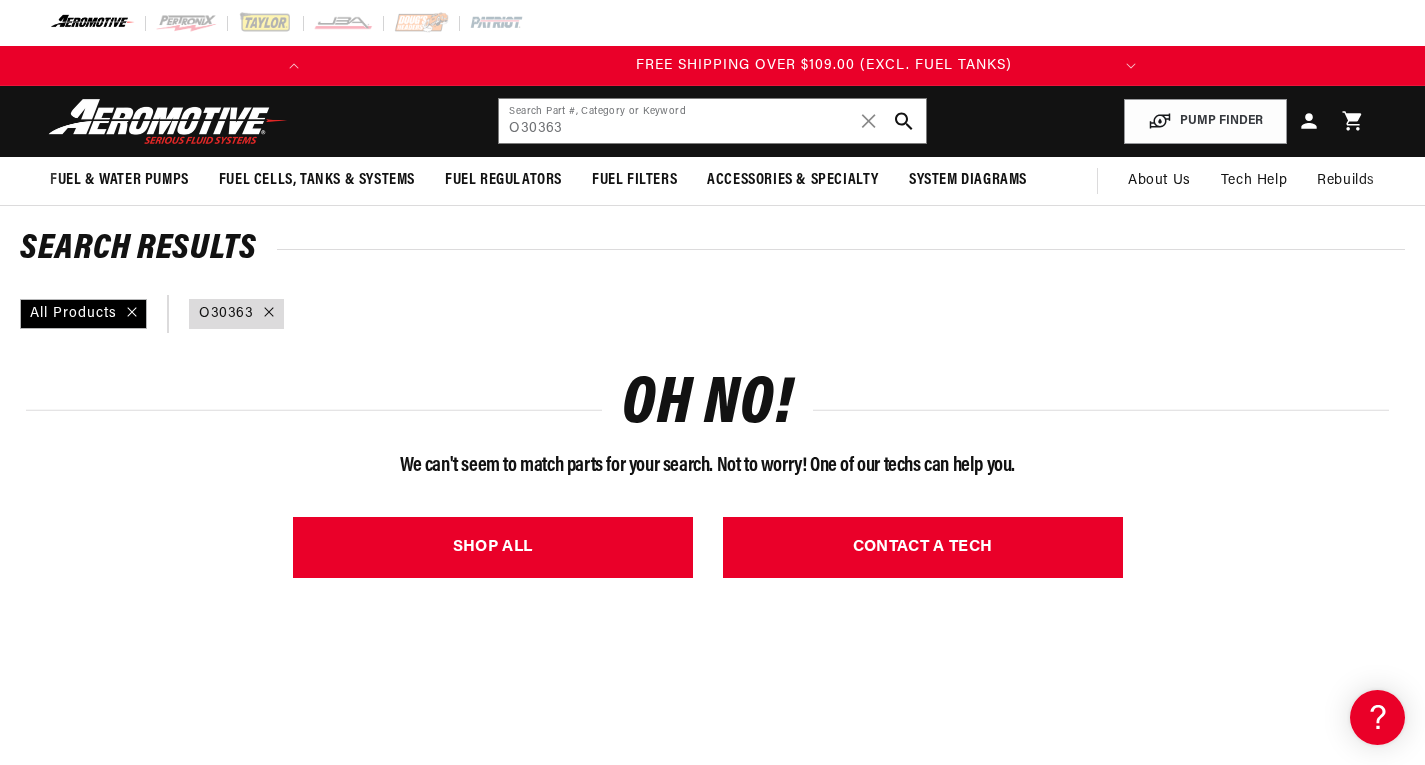 scroll, scrollTop: 0, scrollLeft: 791, axis: horizontal 